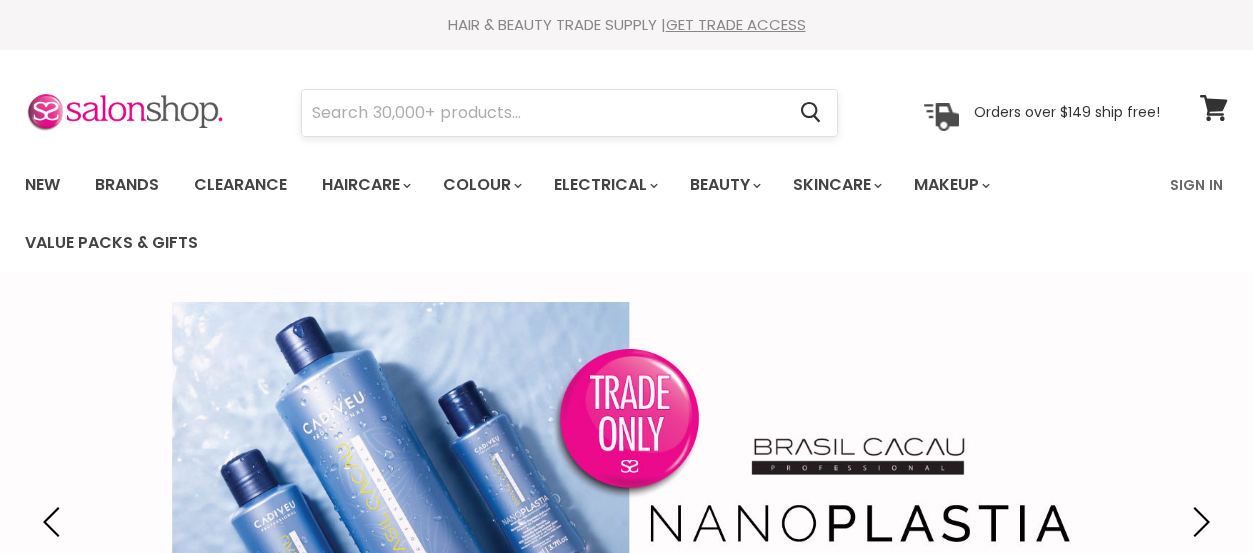 scroll, scrollTop: 0, scrollLeft: 0, axis: both 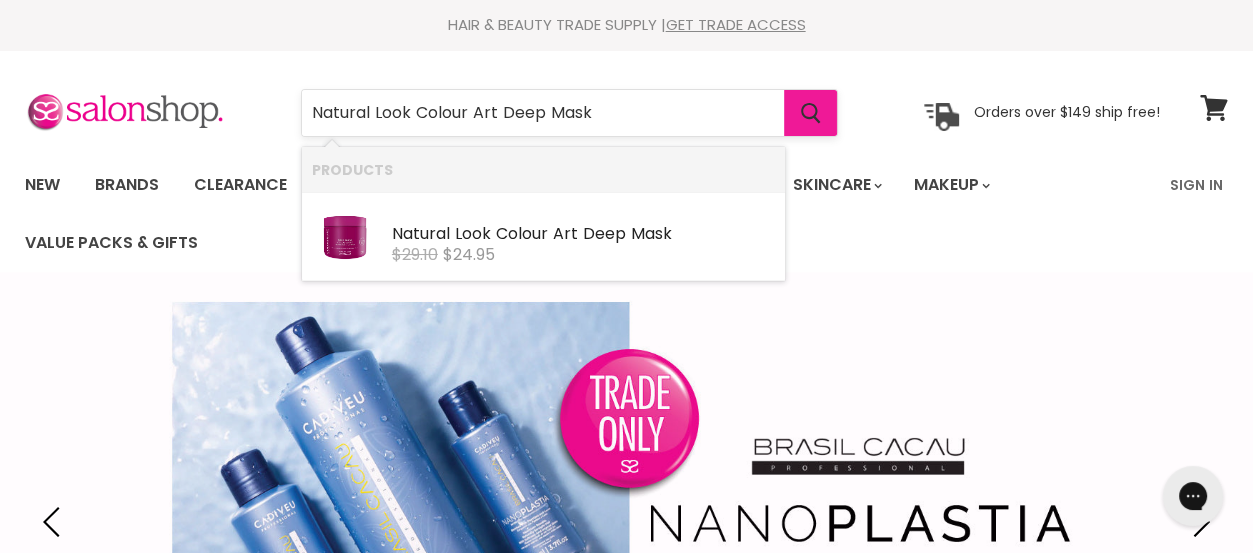 type on "Natural Look Colour Art Deep Mask" 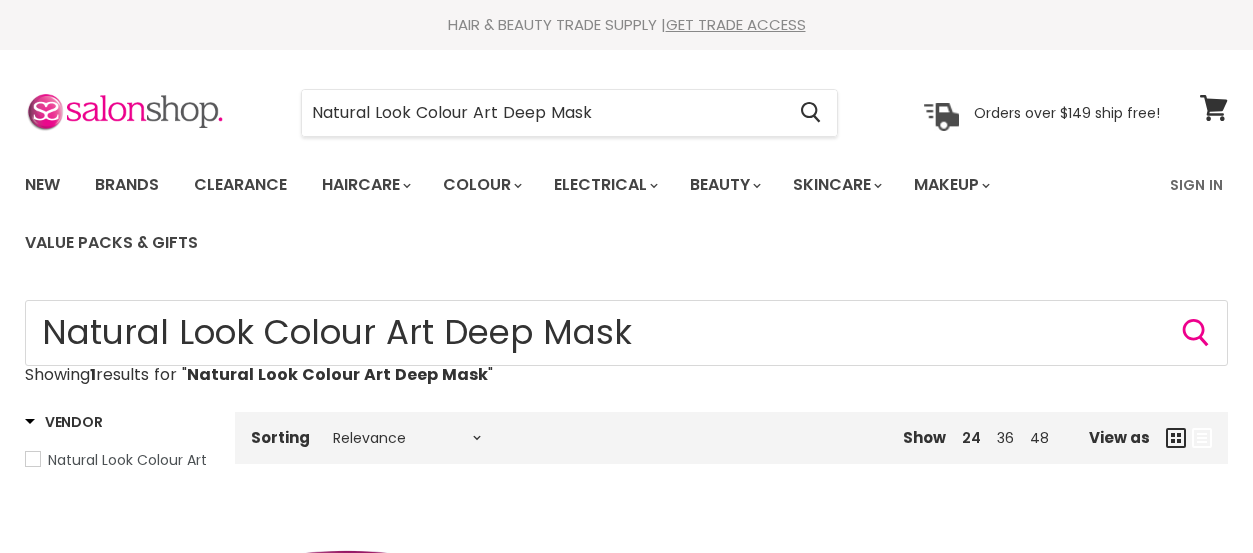 scroll, scrollTop: 0, scrollLeft: 0, axis: both 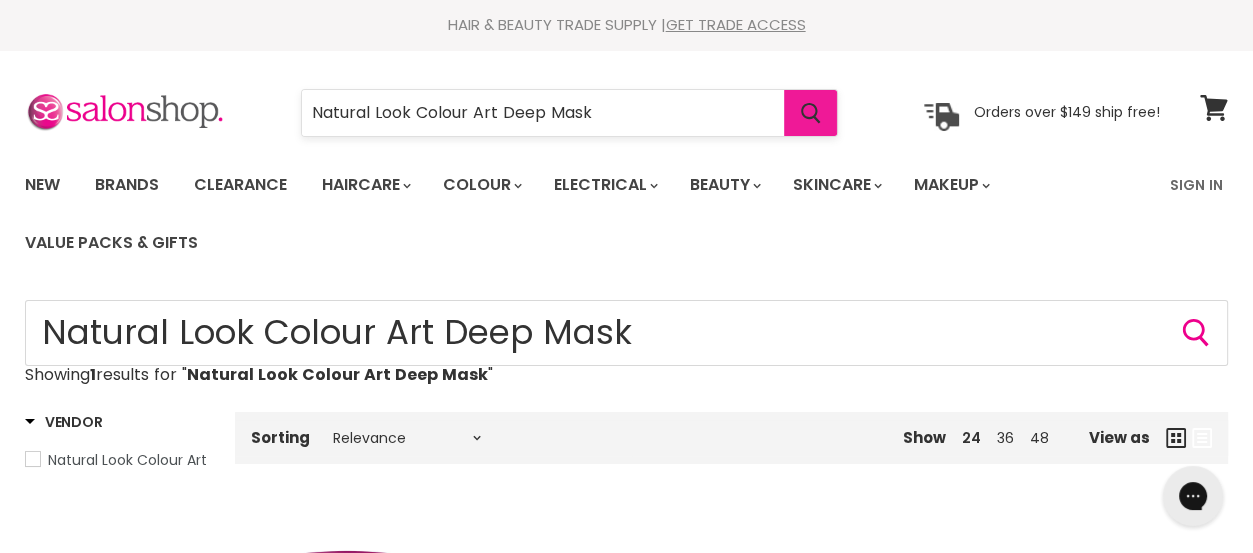 click 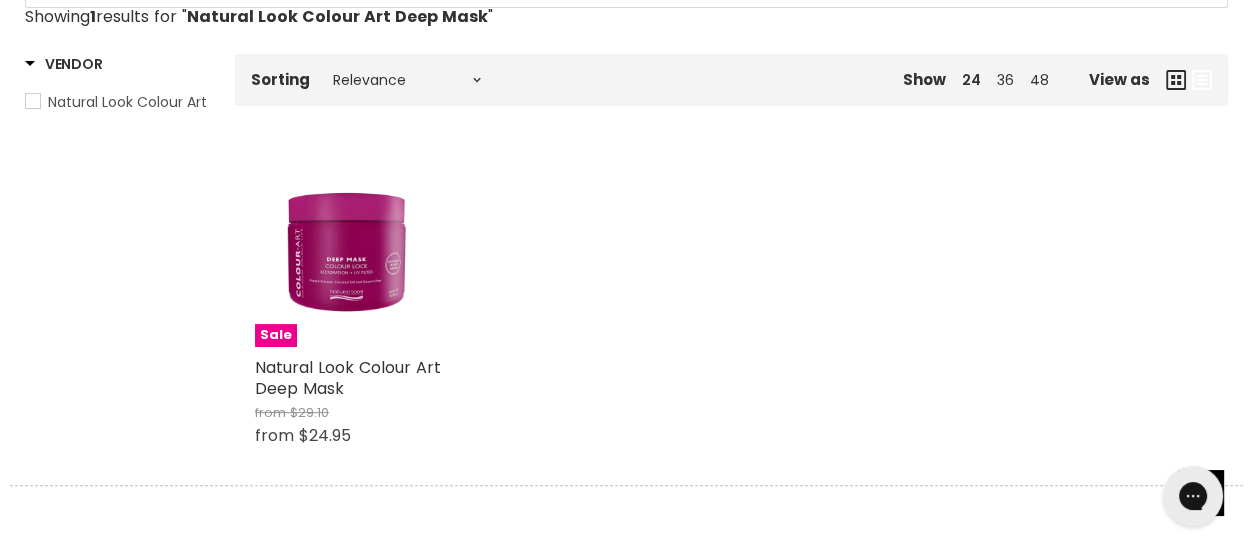 scroll, scrollTop: 320, scrollLeft: 0, axis: vertical 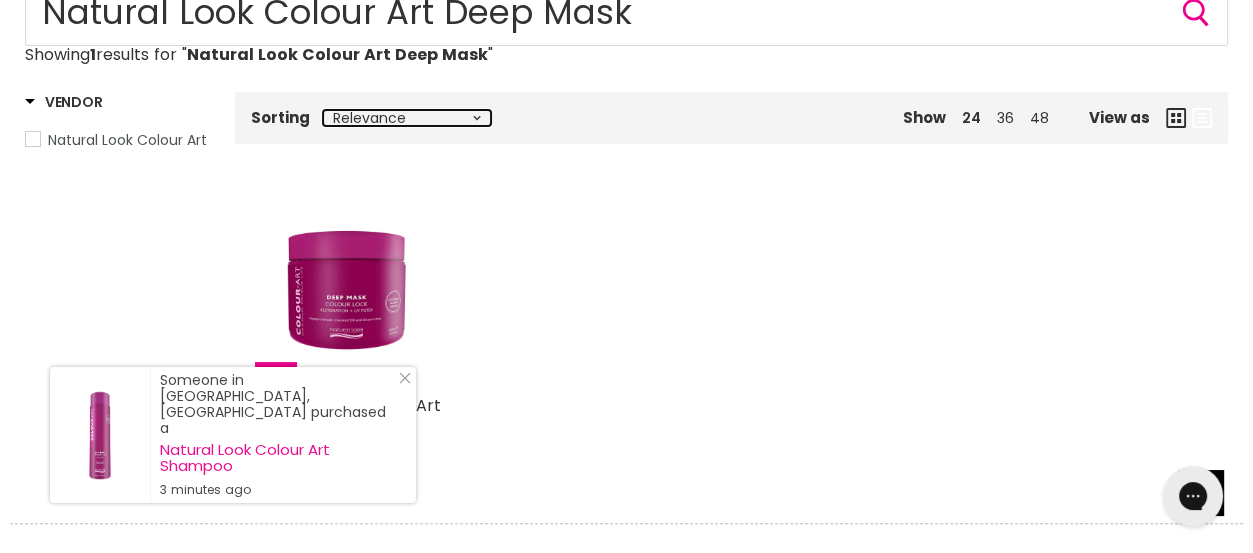 click on "Relevance Best Selling Lowest Price Highest Price Alphabetically, A-Z Alphabetically, Z-A Date, New to Old Date, Old to New" at bounding box center [407, 118] 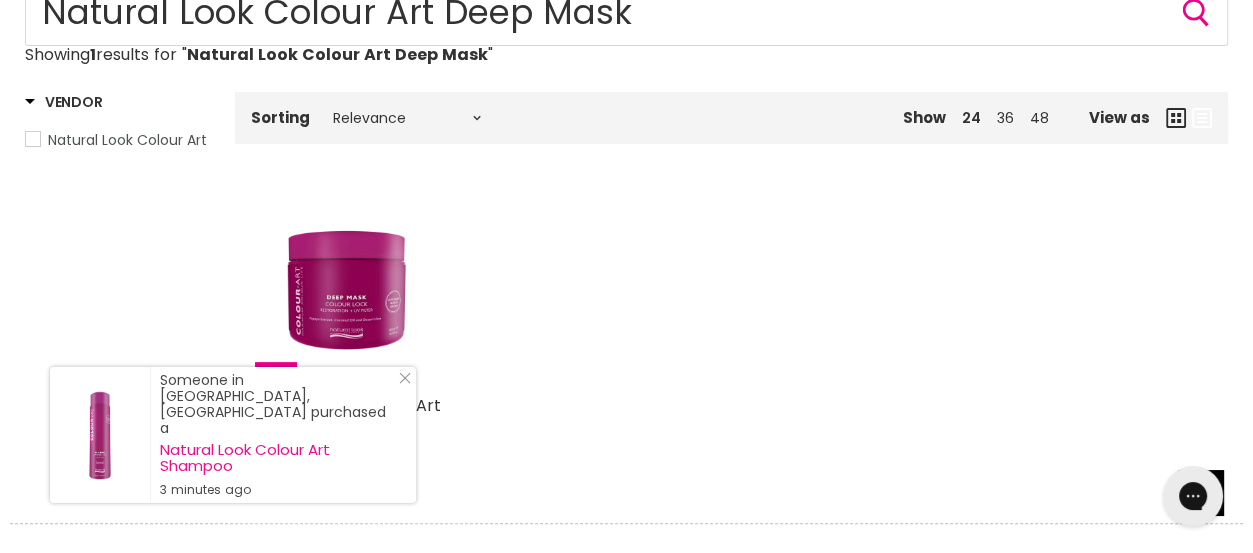 click on "Sale Natural Look Colour Art Deep Mask from   $29.10 from   $24.95 Natural Look Colour Art Quick shop Choose options" at bounding box center (731, 348) 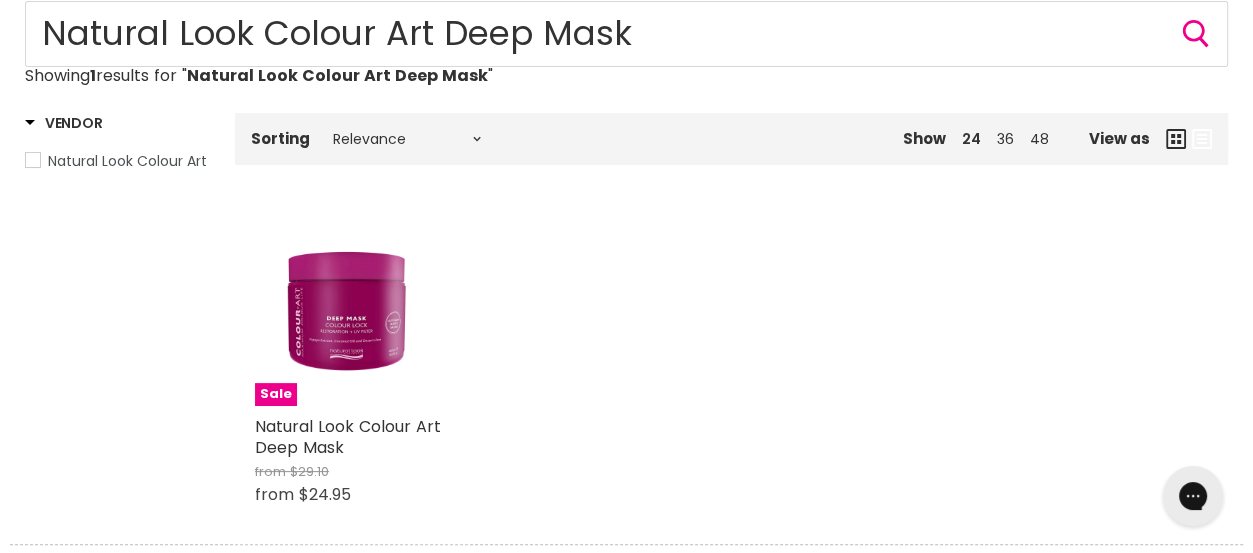 scroll, scrollTop: 300, scrollLeft: 0, axis: vertical 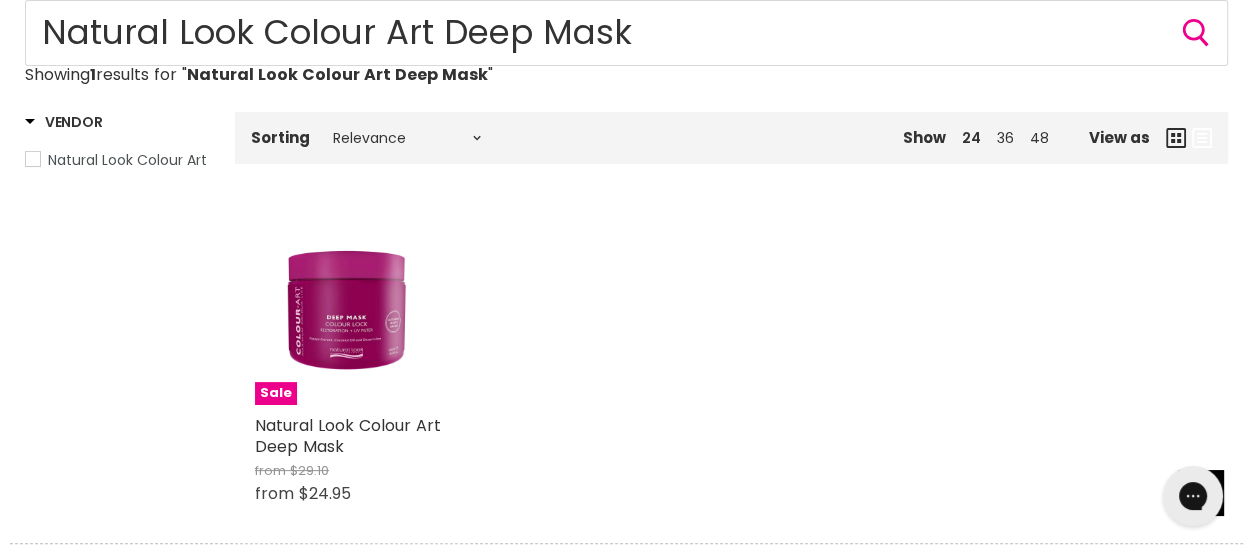 click at bounding box center [33, 159] 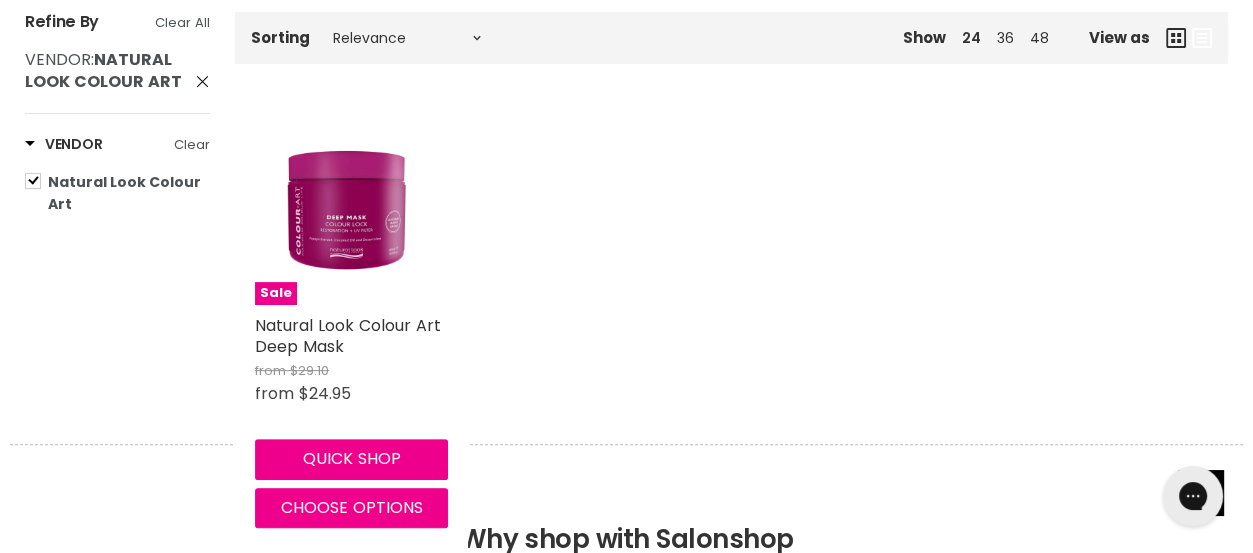 scroll, scrollTop: 500, scrollLeft: 0, axis: vertical 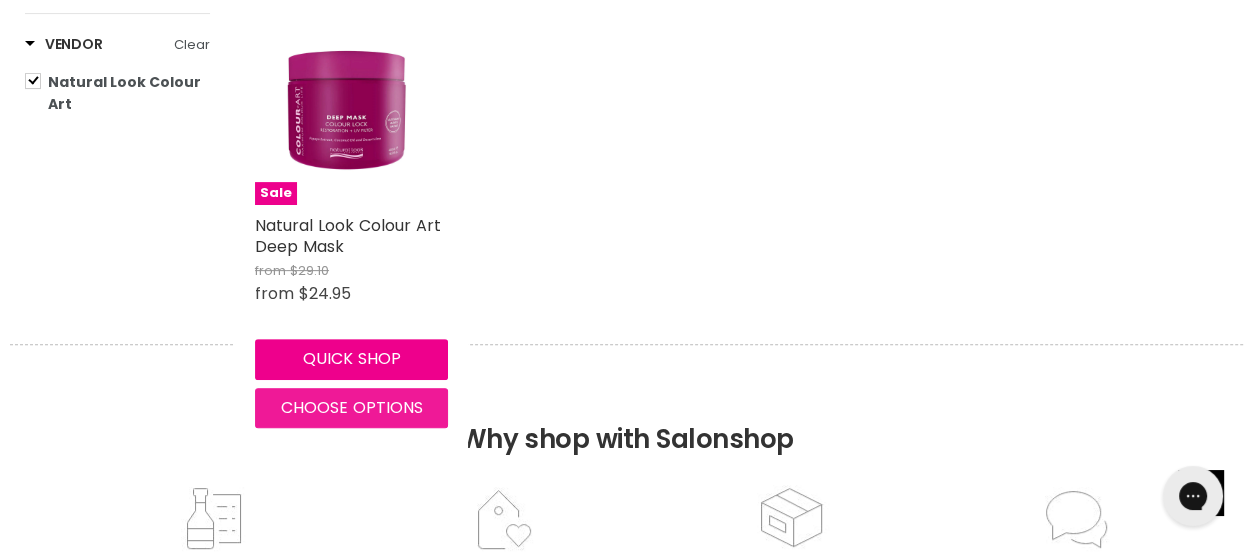 click on "Choose options" at bounding box center (352, 407) 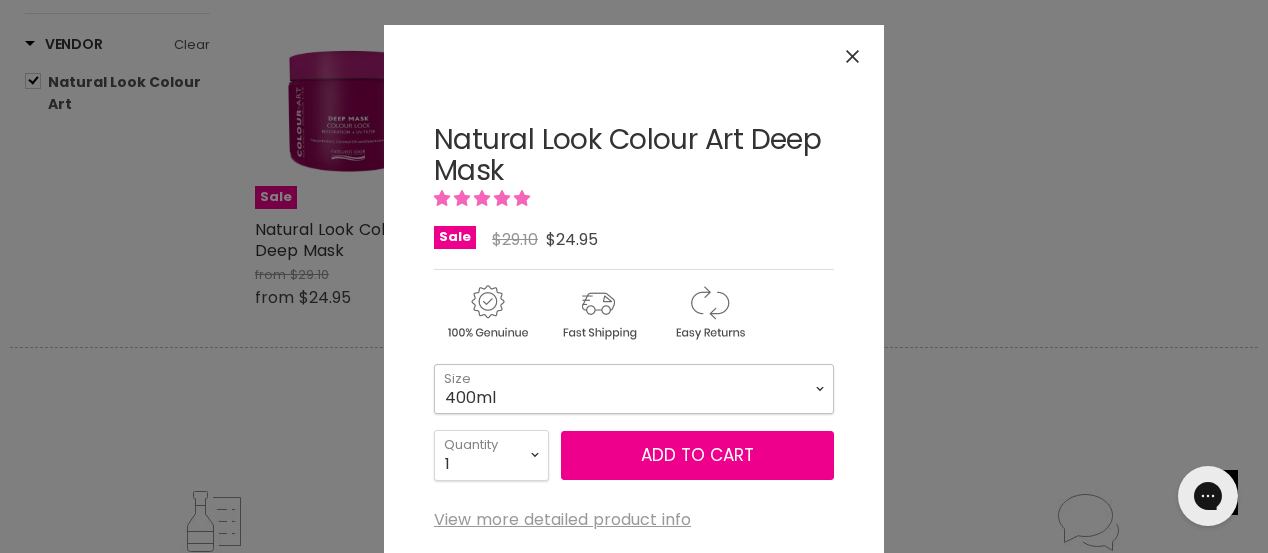 click on "400ml
1 Litre" at bounding box center (634, 389) 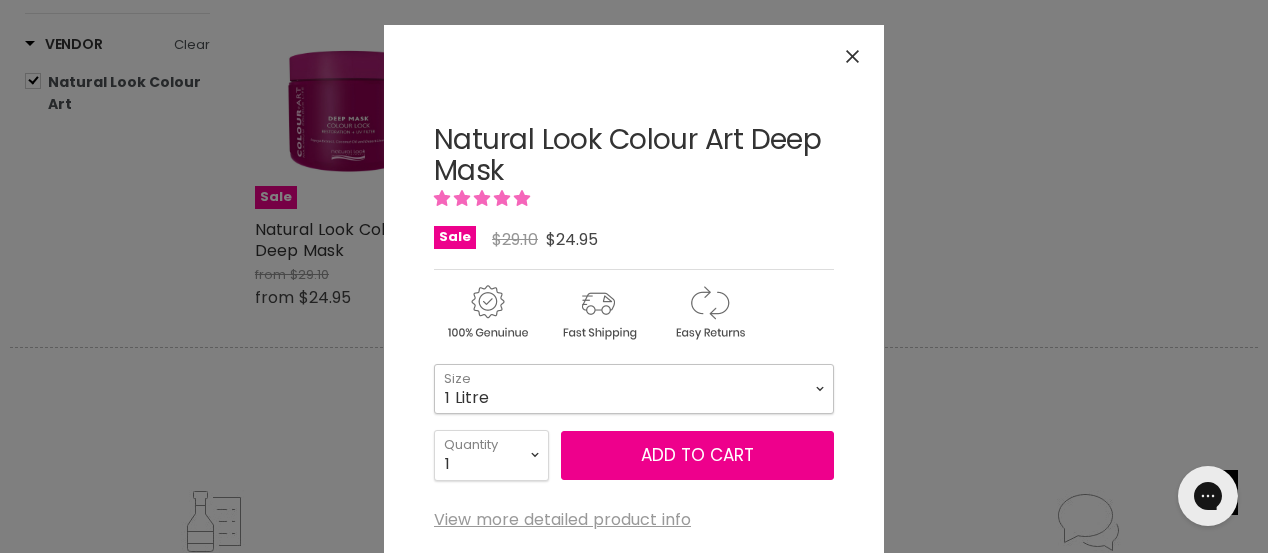 click on "400ml
1 Litre" at bounding box center [634, 389] 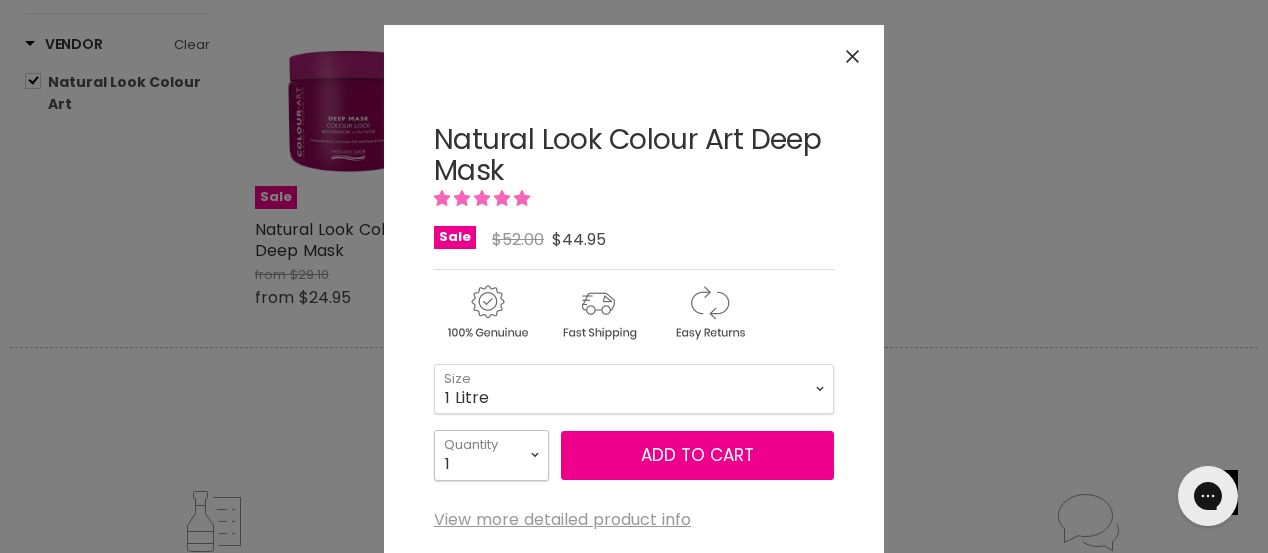 click on "1
2
3
4
5
6
7
8
9
10+" at bounding box center [491, 455] 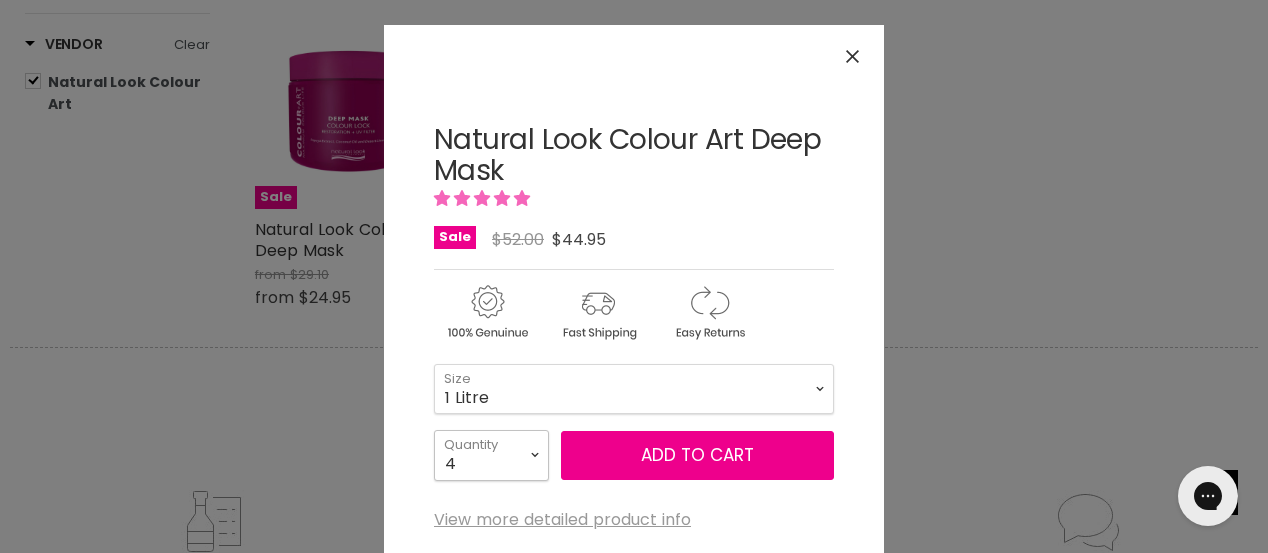 click on "1
2
3
4
5
6
7
8
9
10+" at bounding box center [491, 455] 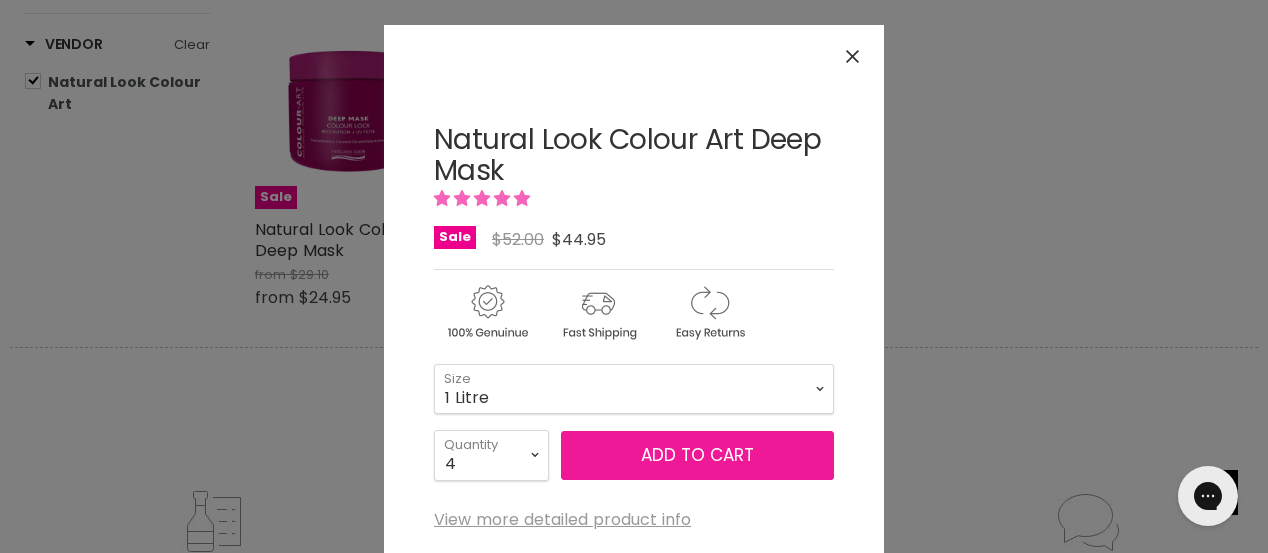 click on "Add to cart" at bounding box center [697, 456] 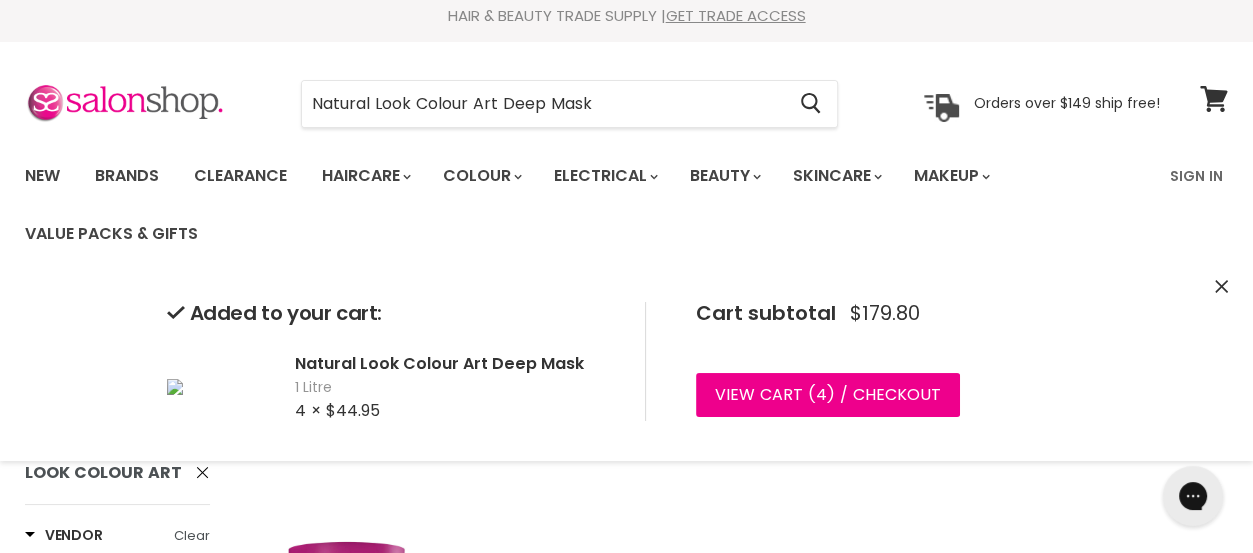 scroll, scrollTop: 0, scrollLeft: 0, axis: both 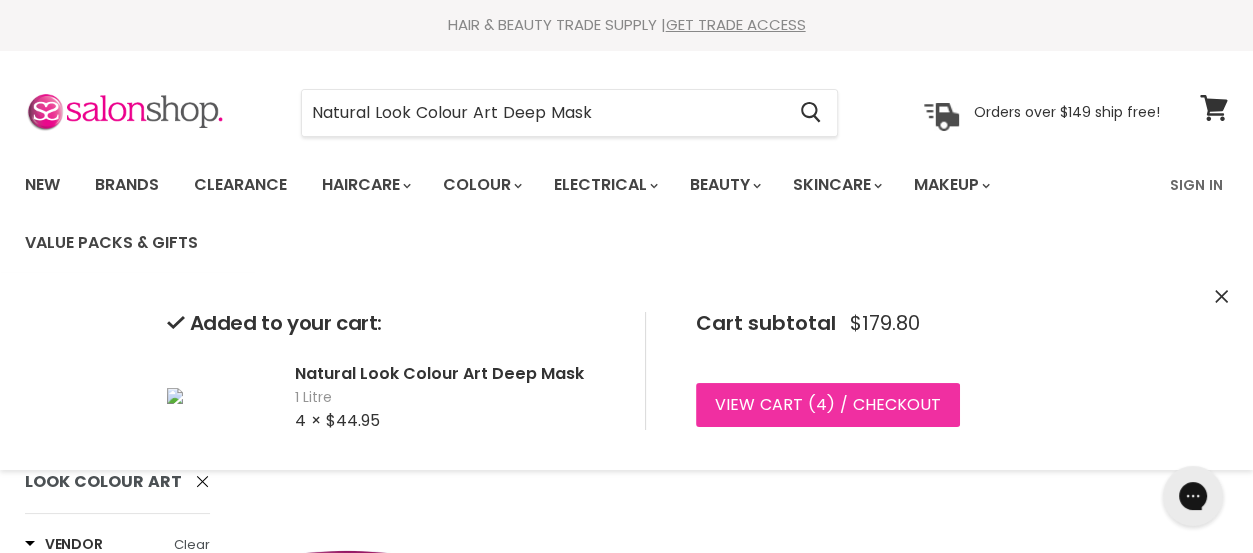 click on "View cart ( 4 )  /  Checkout" at bounding box center [828, 405] 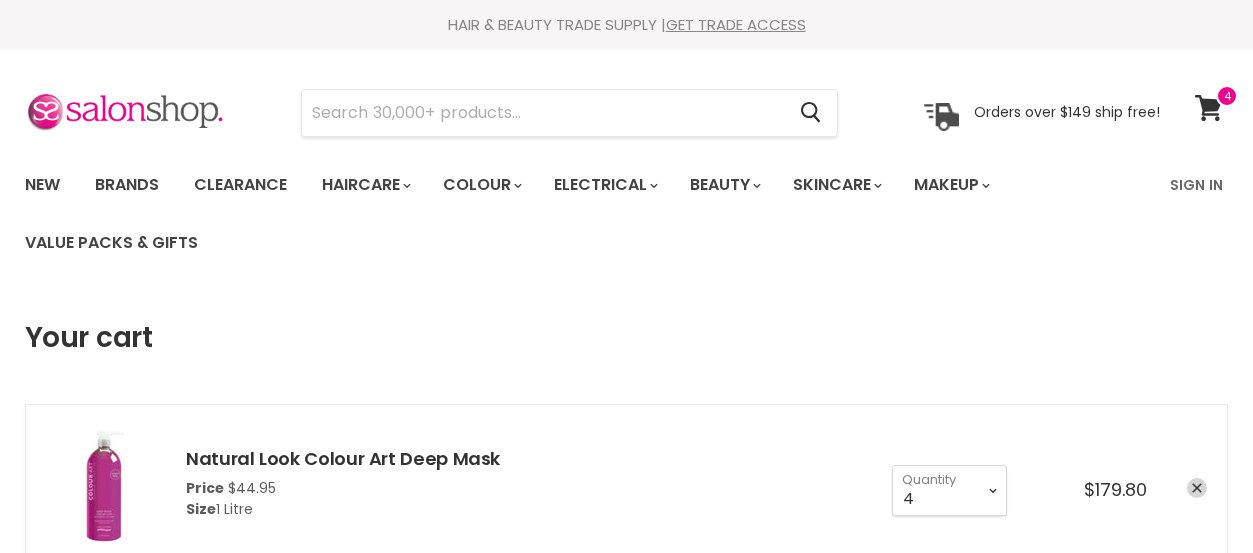 scroll, scrollTop: 0, scrollLeft: 0, axis: both 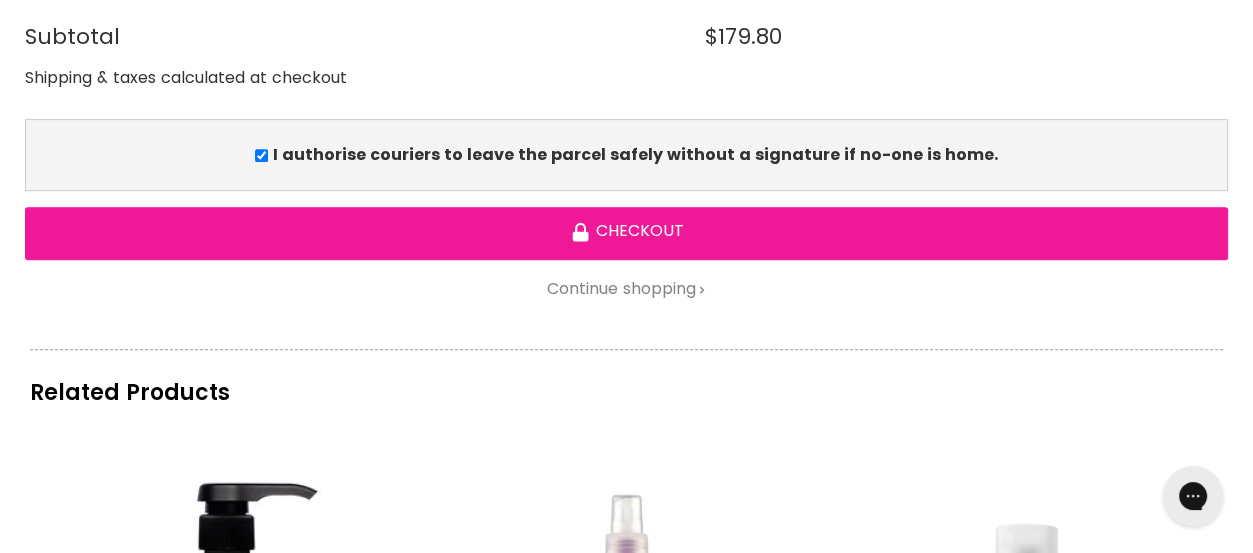 click on "Checkout" at bounding box center (626, 233) 